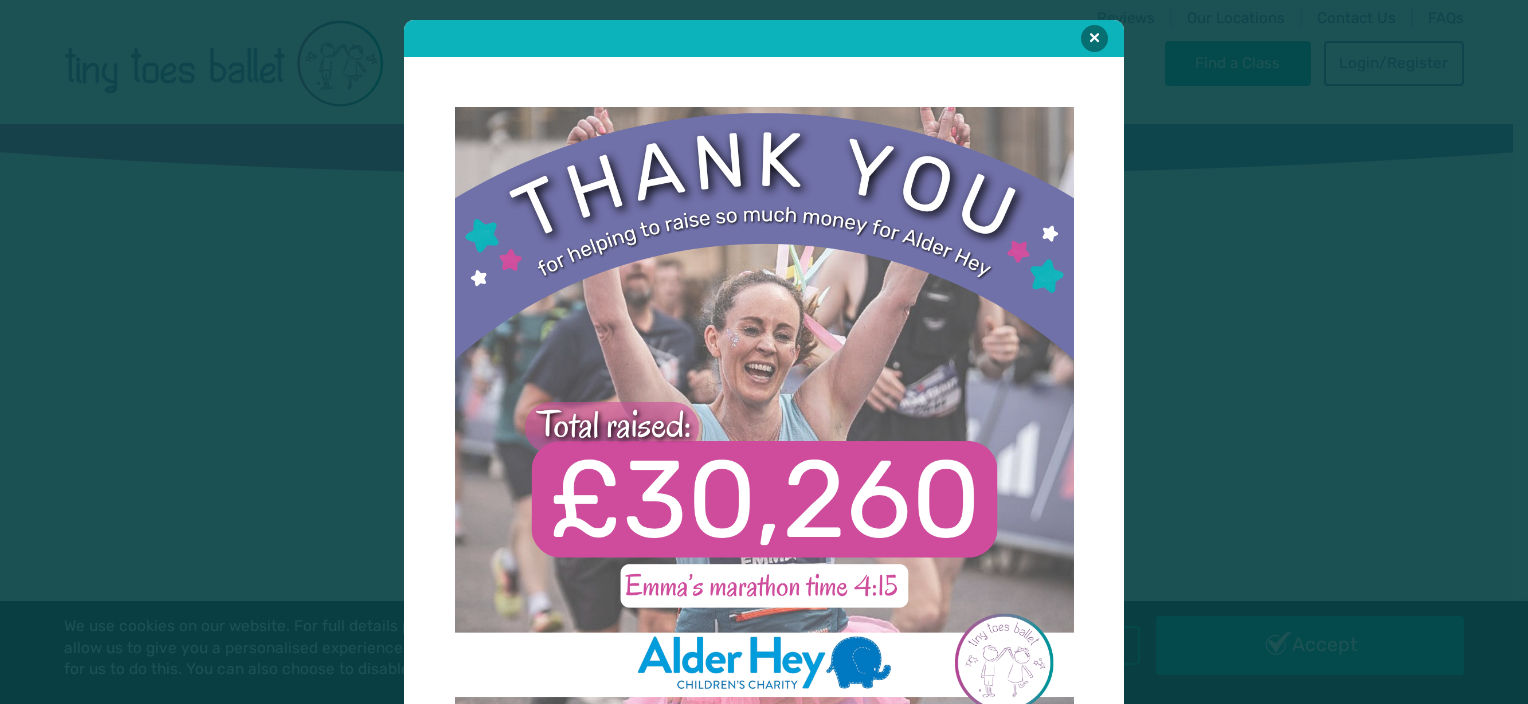 scroll, scrollTop: 0, scrollLeft: 0, axis: both 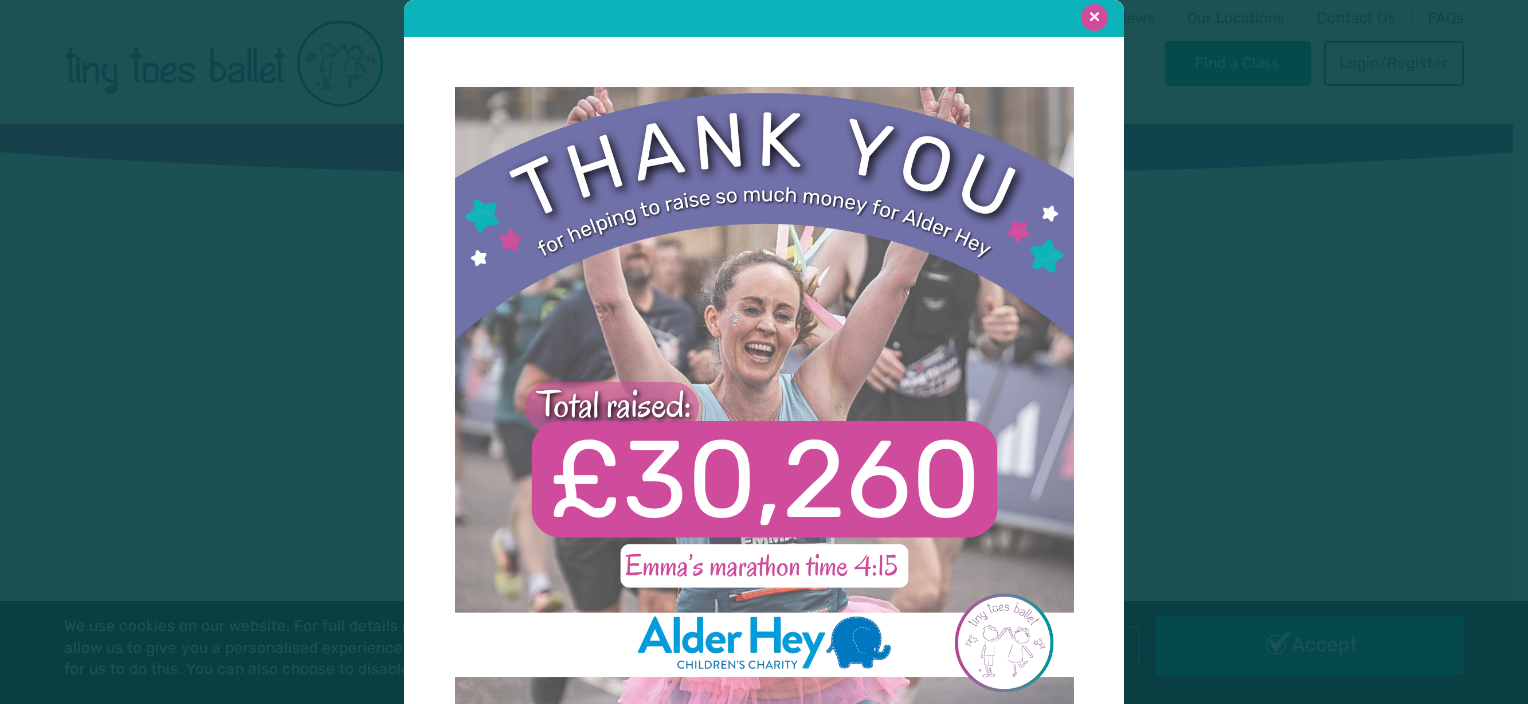 type on "**********" 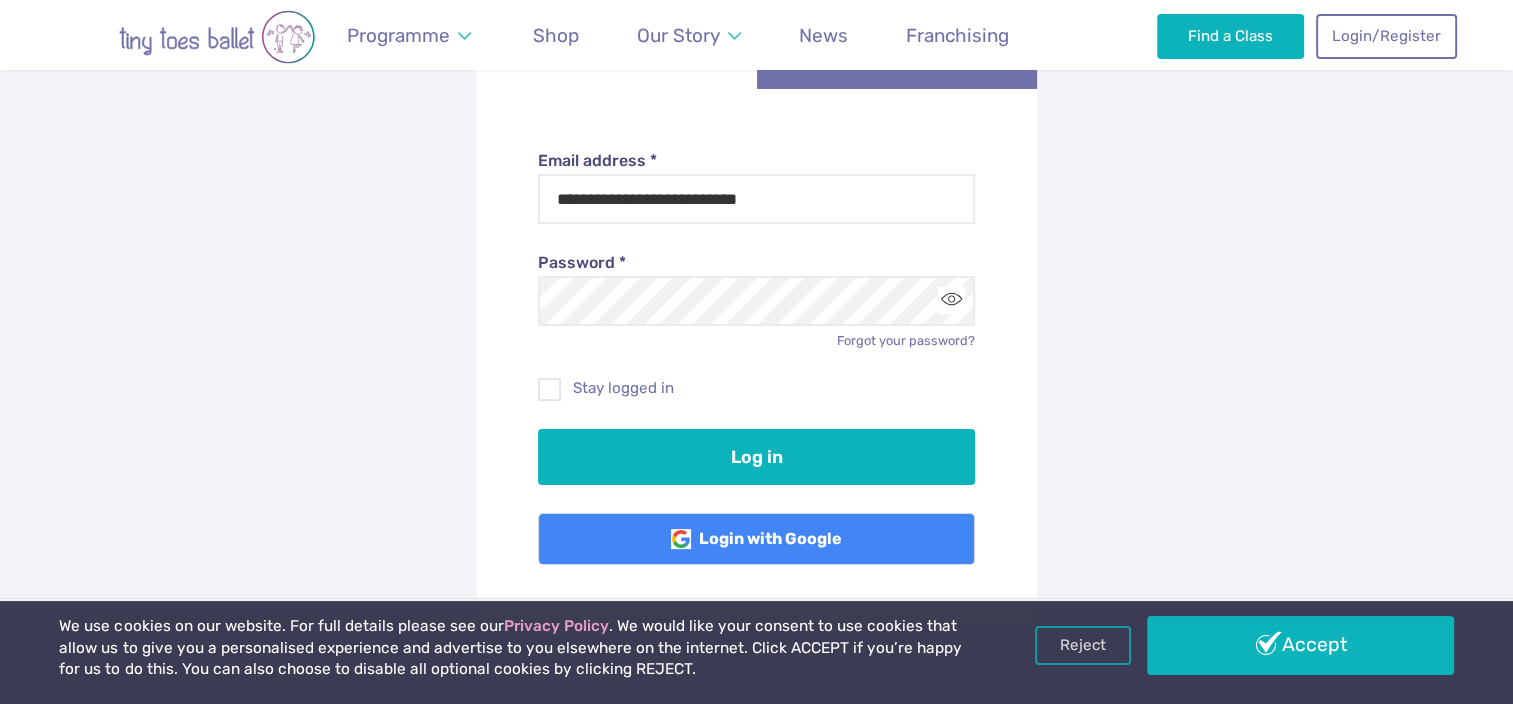scroll, scrollTop: 251, scrollLeft: 0, axis: vertical 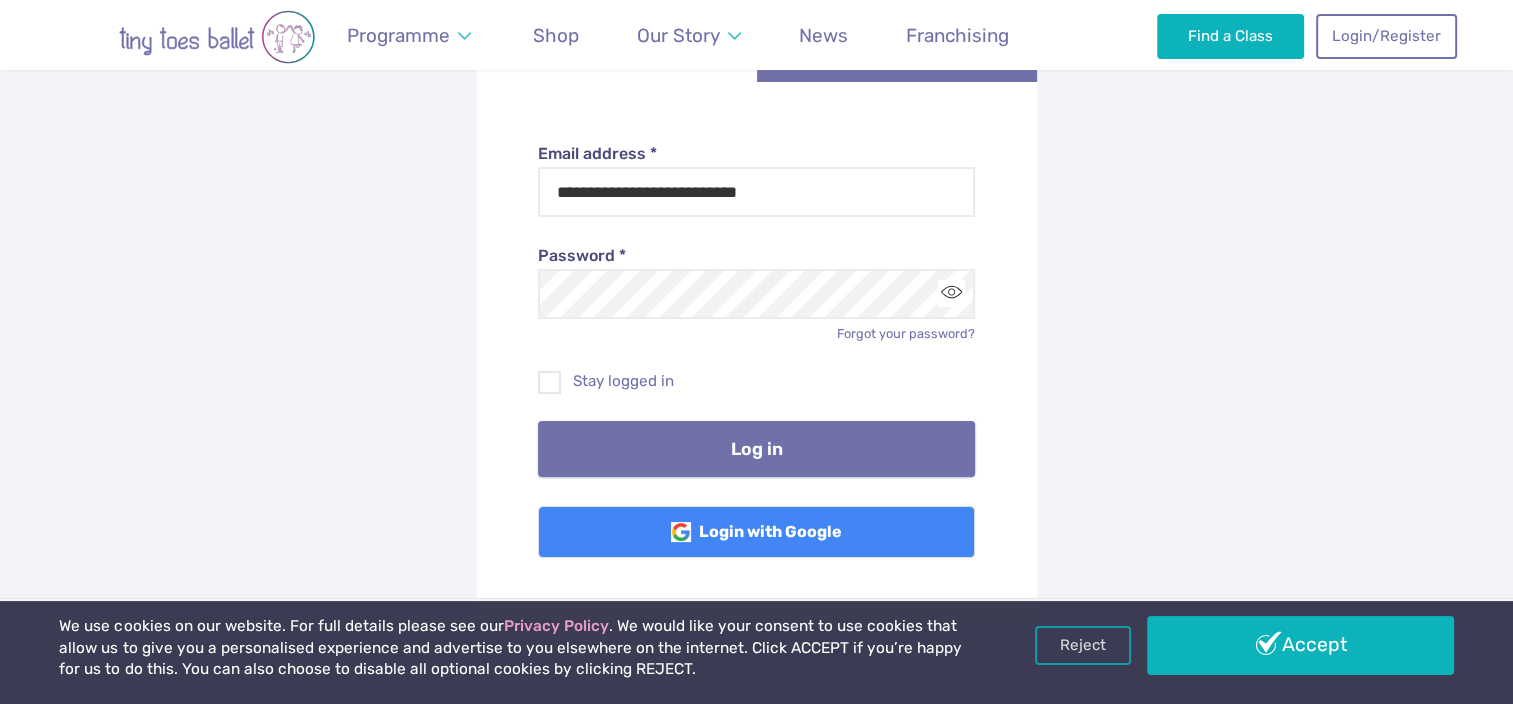 click on "Log in" at bounding box center [756, 449] 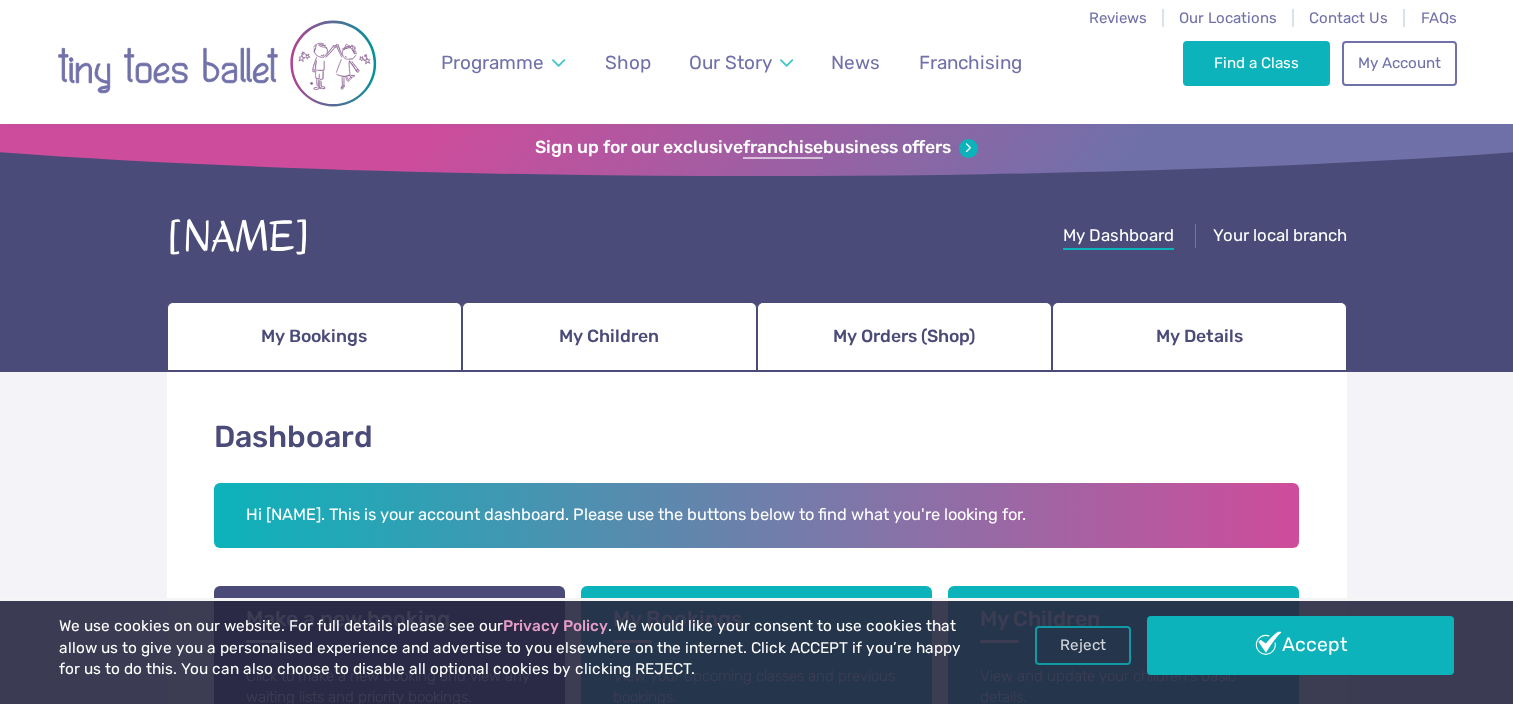 scroll, scrollTop: 0, scrollLeft: 0, axis: both 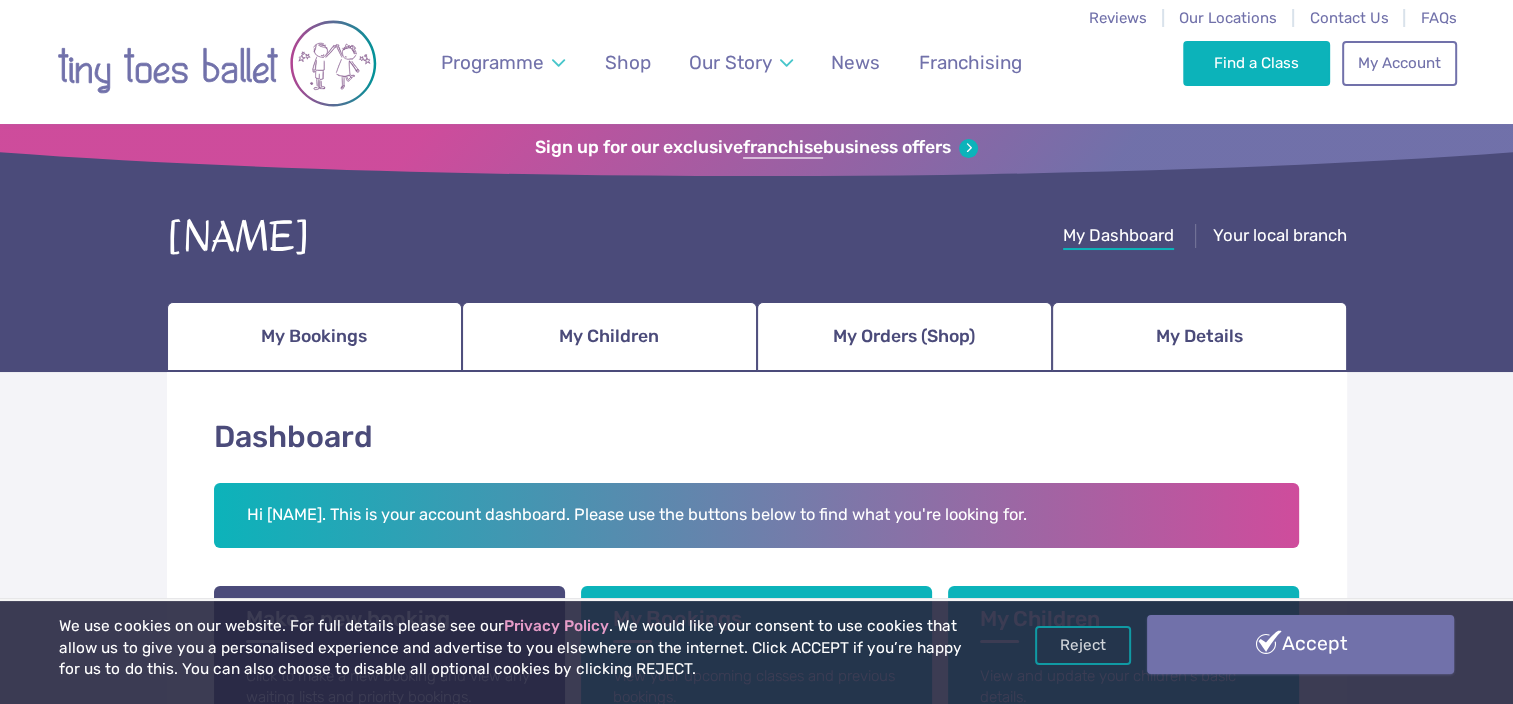 click on "Accept" at bounding box center [1300, 644] 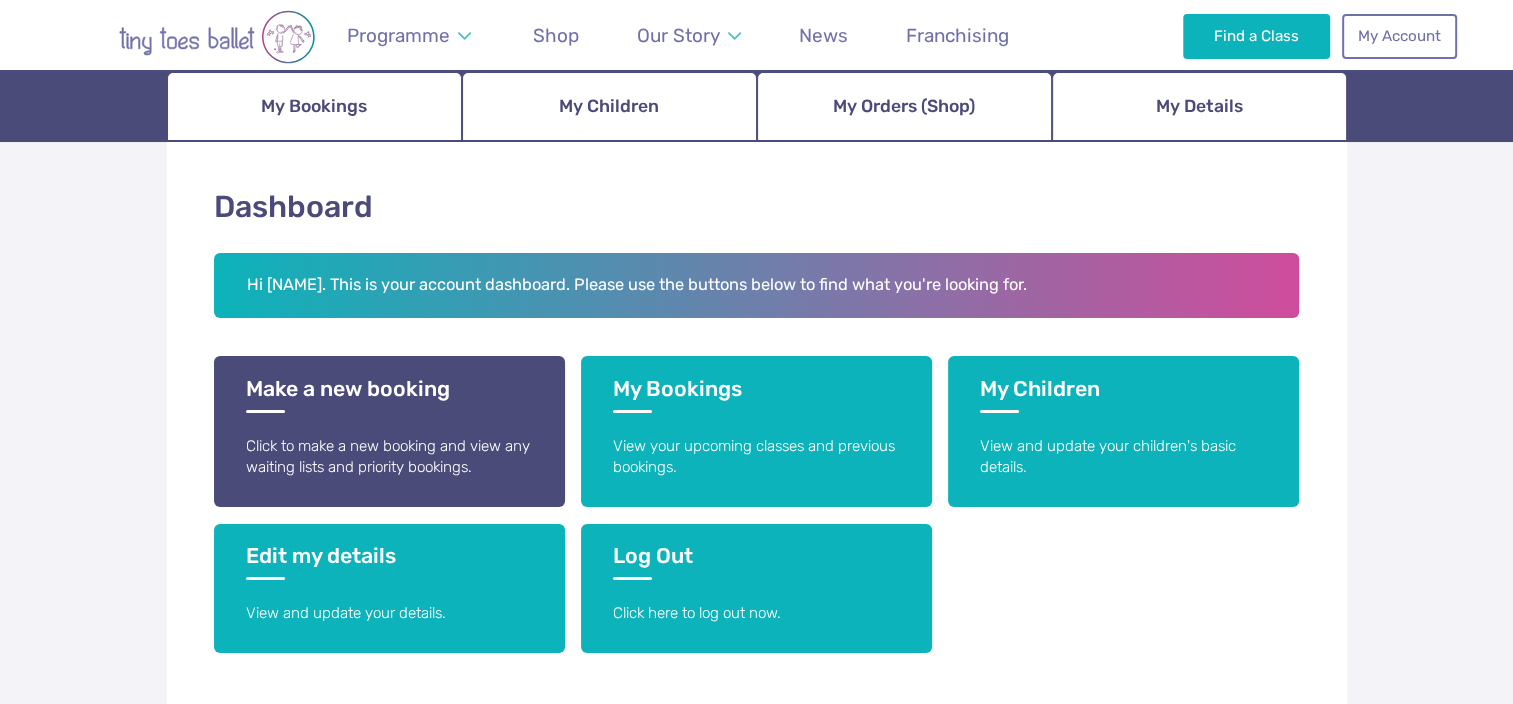 scroll, scrollTop: 232, scrollLeft: 0, axis: vertical 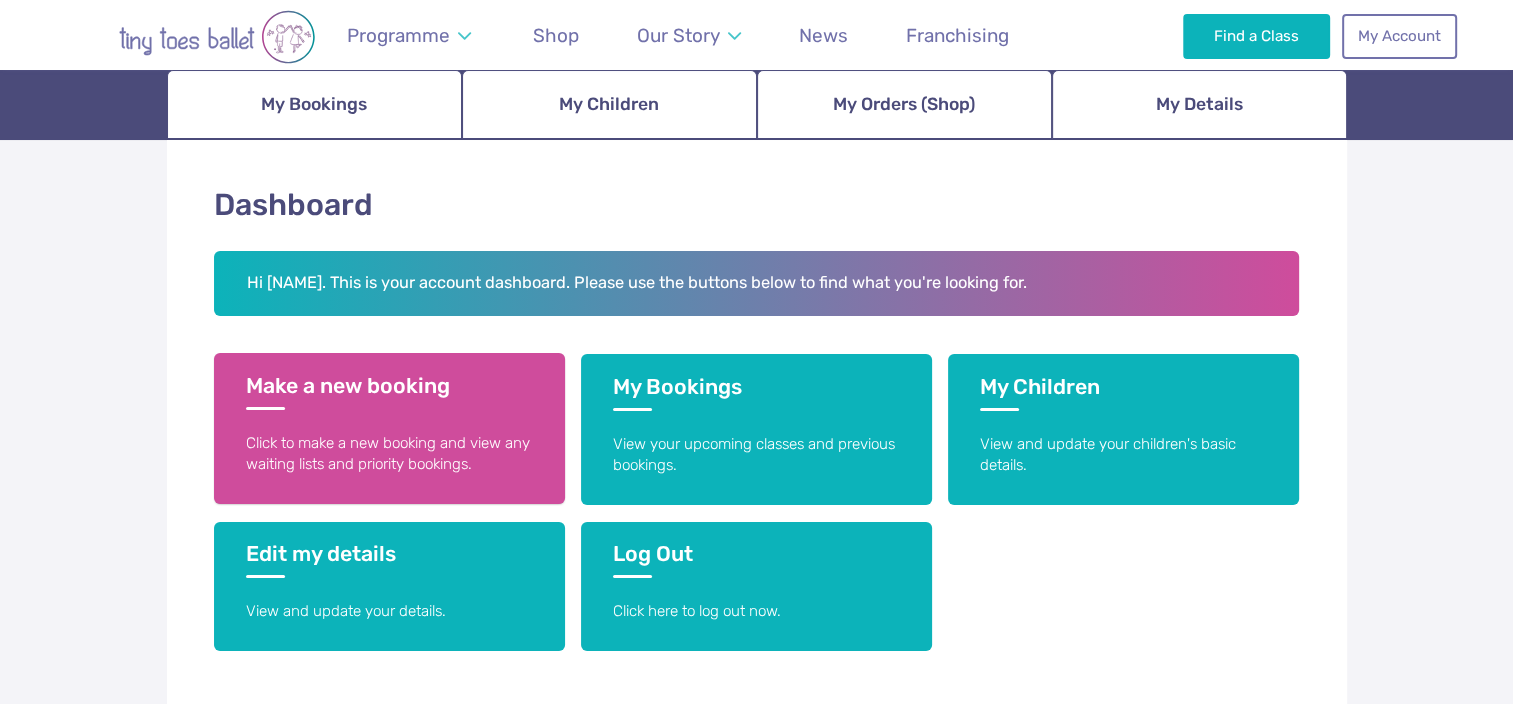 click on "Make a new booking" at bounding box center [389, 391] 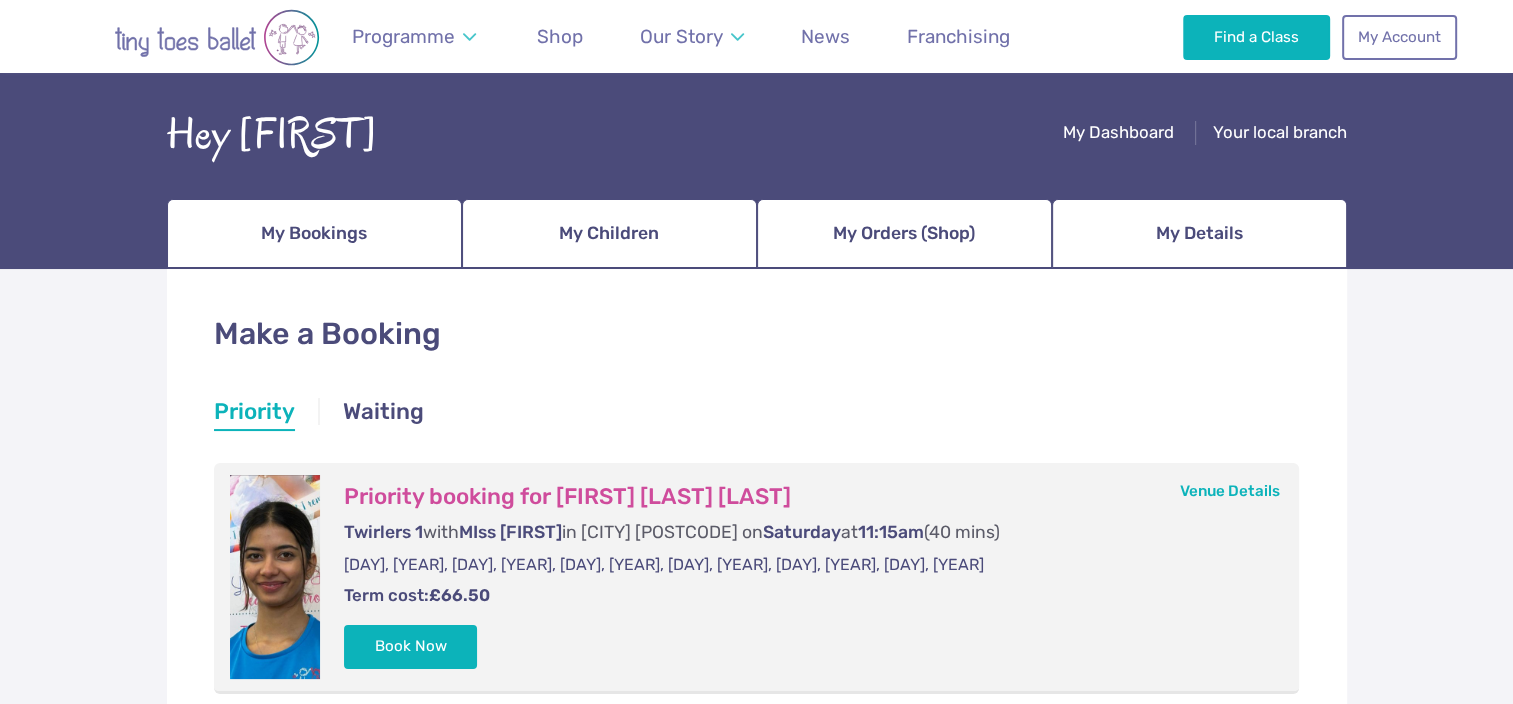 scroll, scrollTop: 103, scrollLeft: 0, axis: vertical 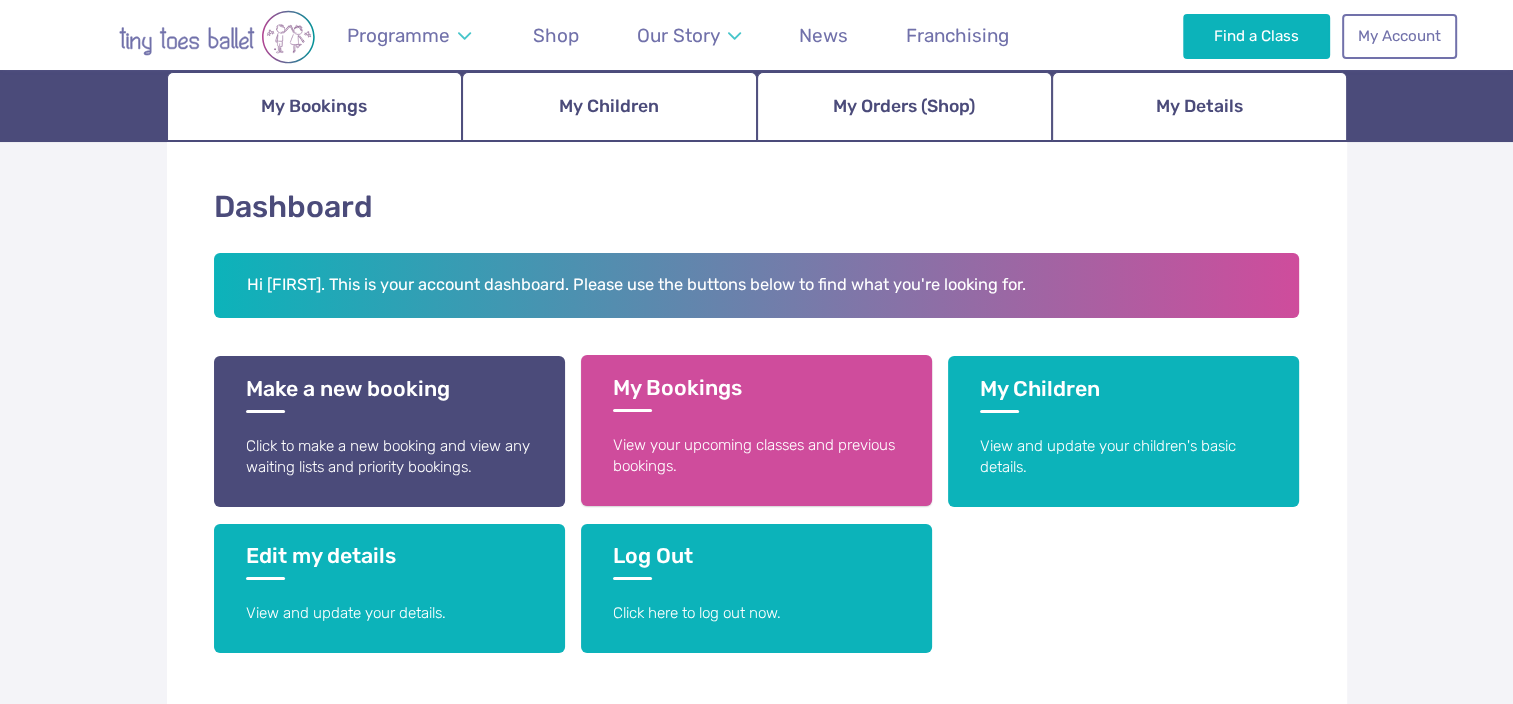 click on "My Bookings
View your upcoming classes and previous bookings." at bounding box center (756, 430) 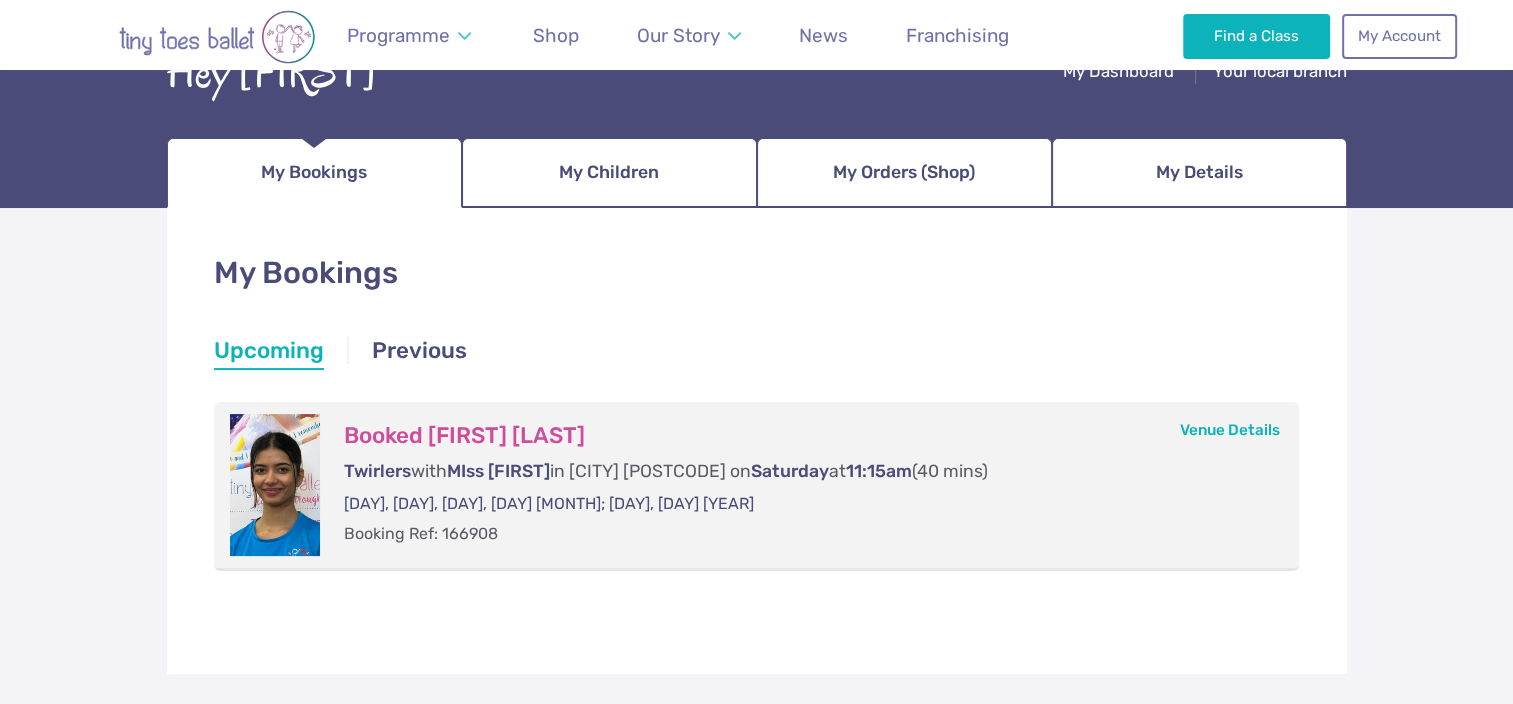 scroll, scrollTop: 162, scrollLeft: 0, axis: vertical 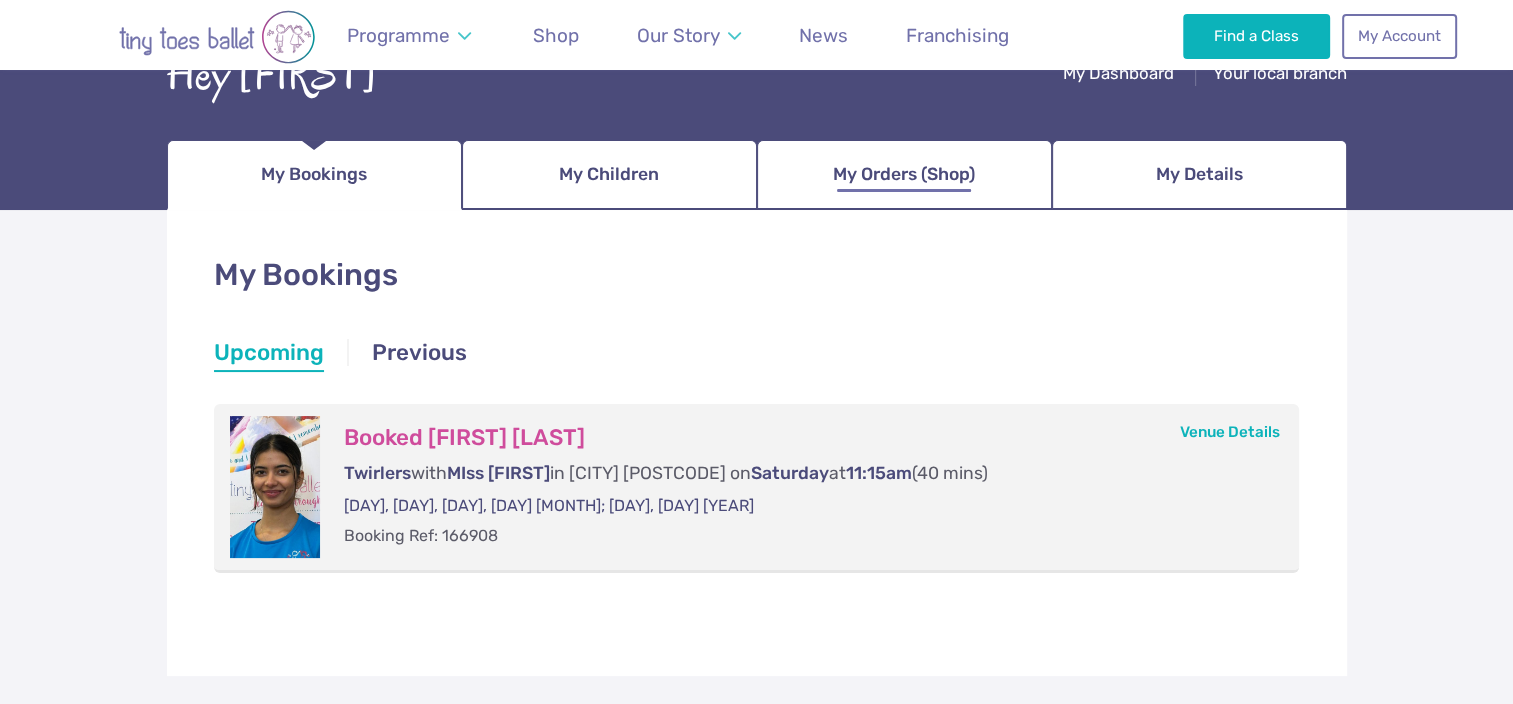 click on "My Orders (Shop)" at bounding box center (904, 174) 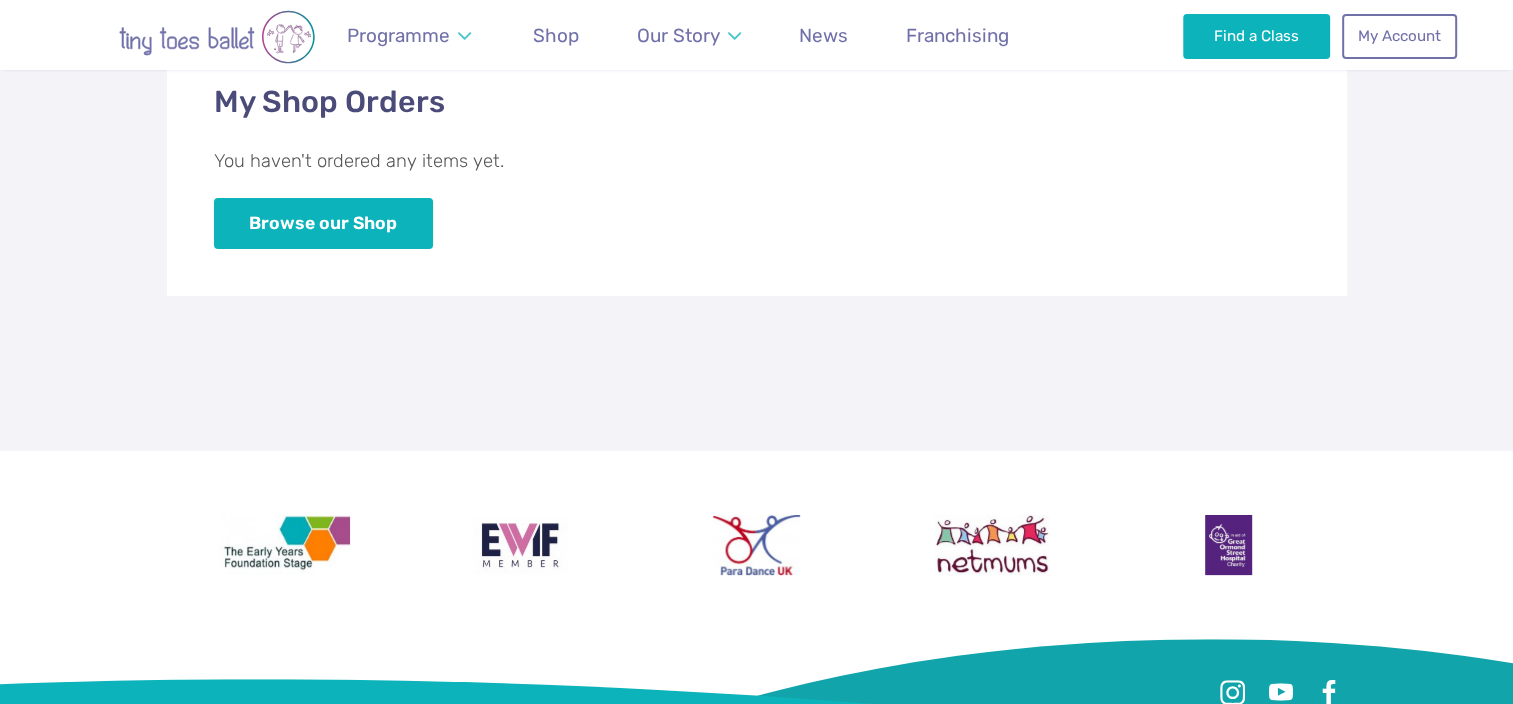 scroll, scrollTop: 336, scrollLeft: 0, axis: vertical 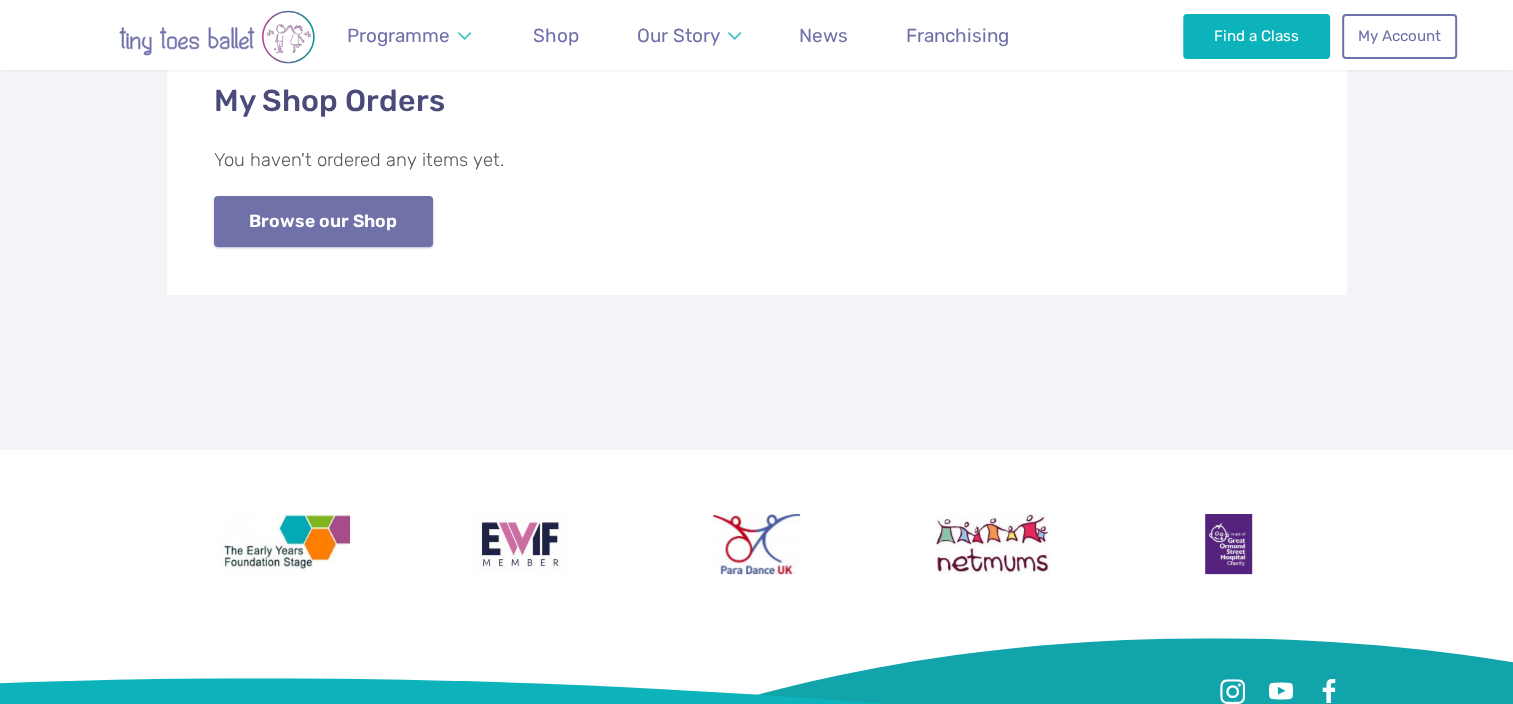 click on "Browse our Shop" at bounding box center (323, 221) 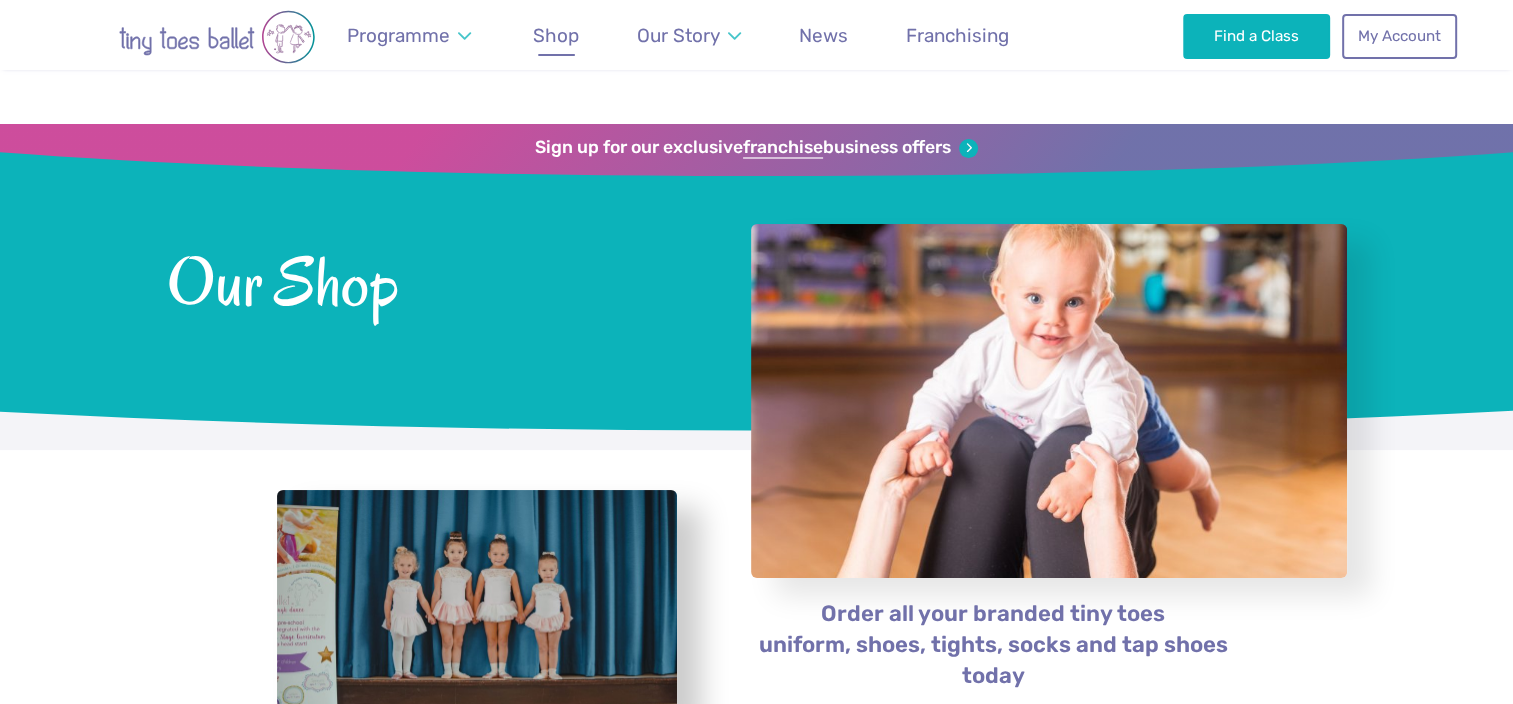 scroll, scrollTop: 358, scrollLeft: 0, axis: vertical 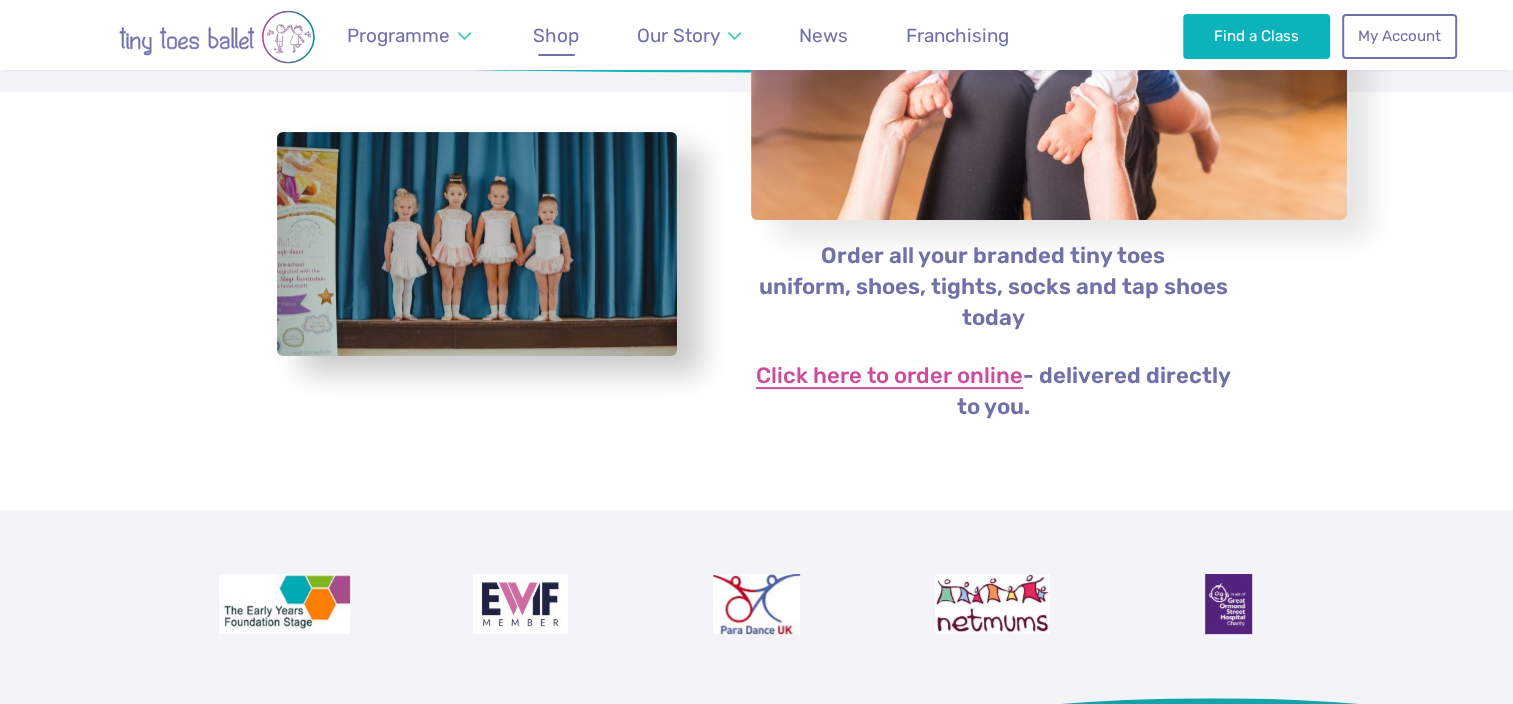 click on "Click here to order online" at bounding box center [889, 377] 